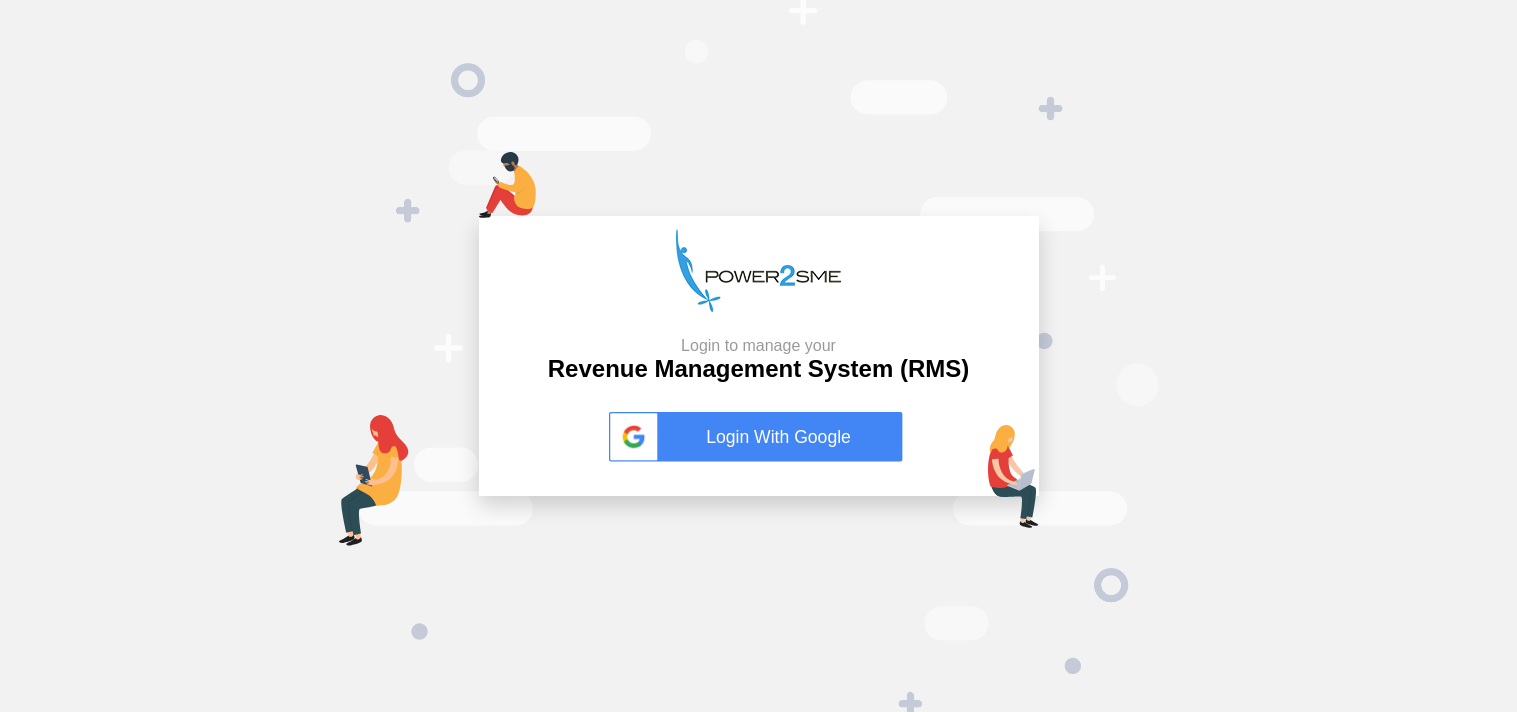 scroll, scrollTop: 0, scrollLeft: 0, axis: both 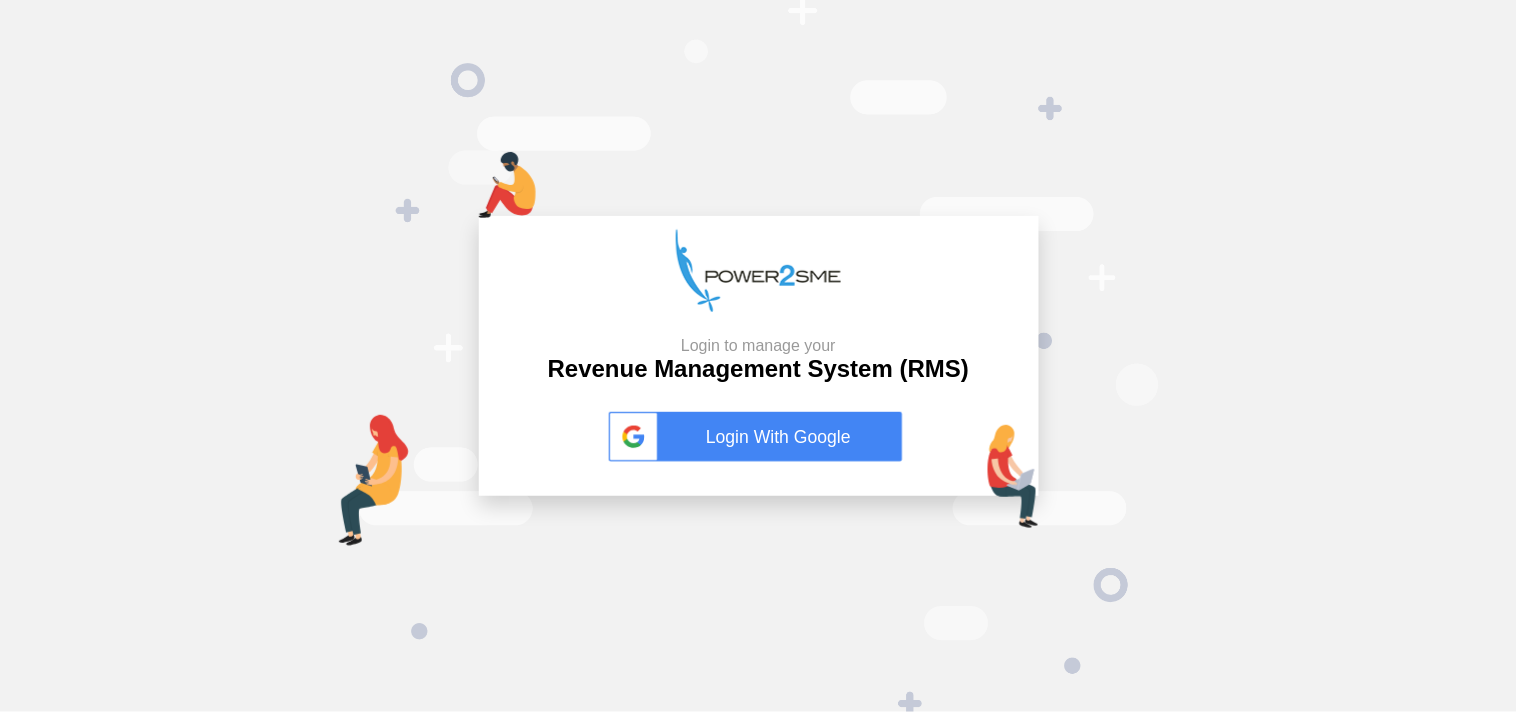 click on "Login With Google" at bounding box center (759, 437) 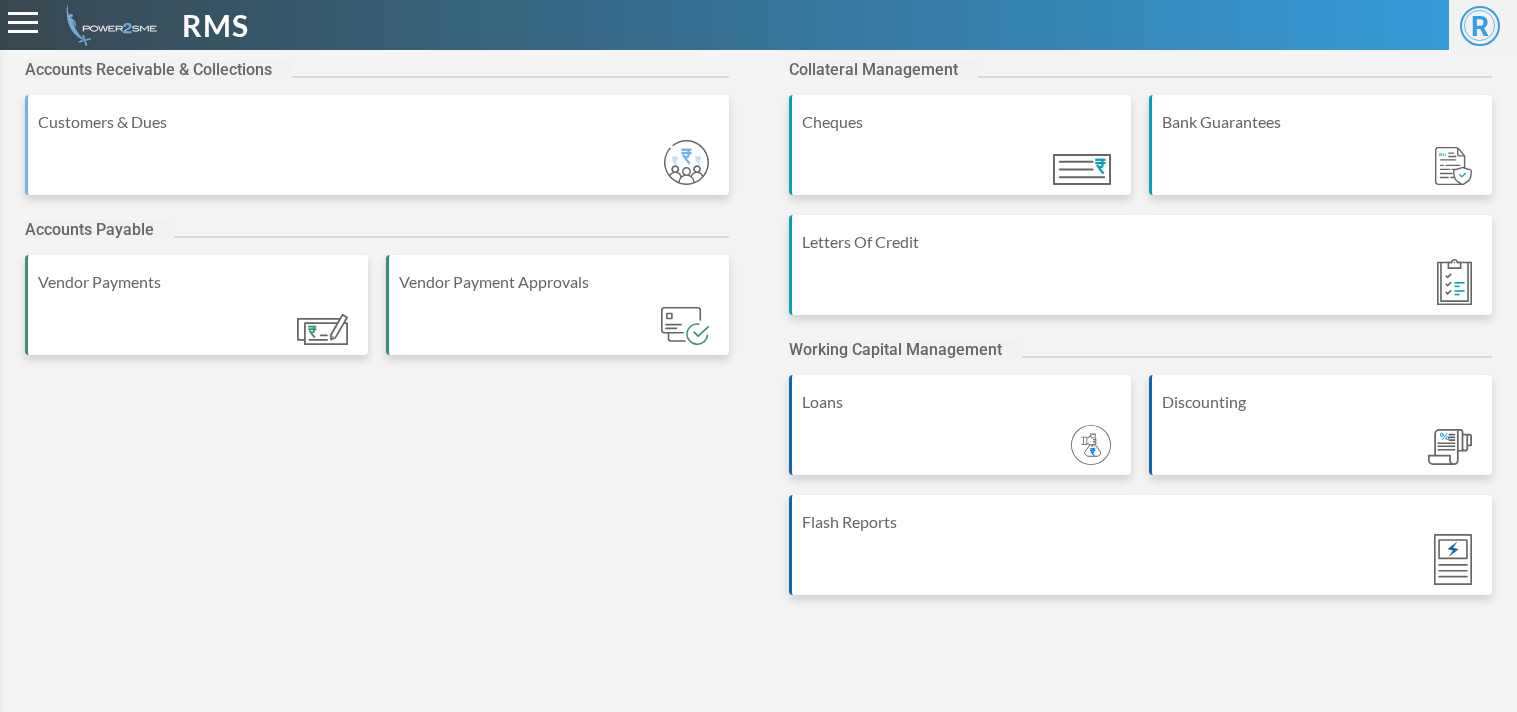 scroll, scrollTop: 0, scrollLeft: 0, axis: both 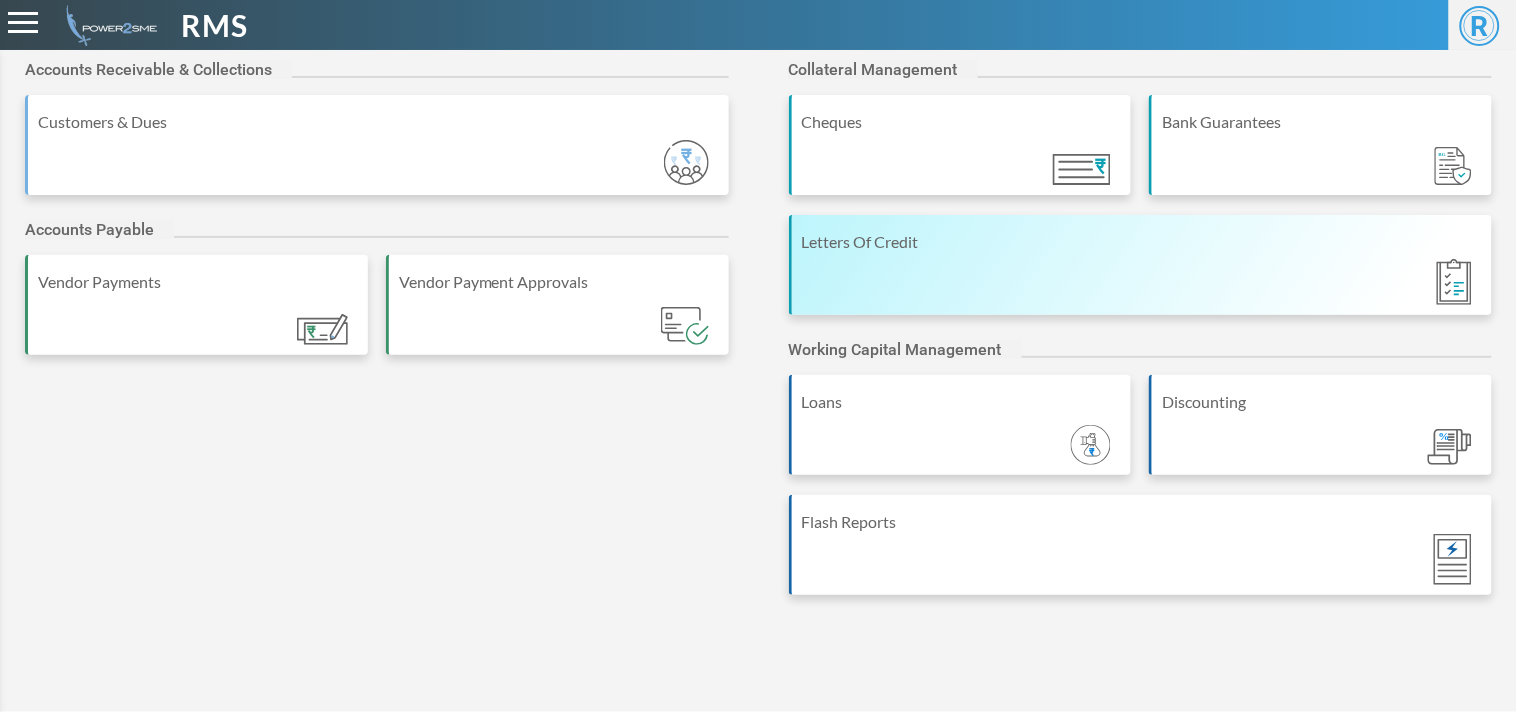 click on "Letters Of Credit" at bounding box center (1141, 265) 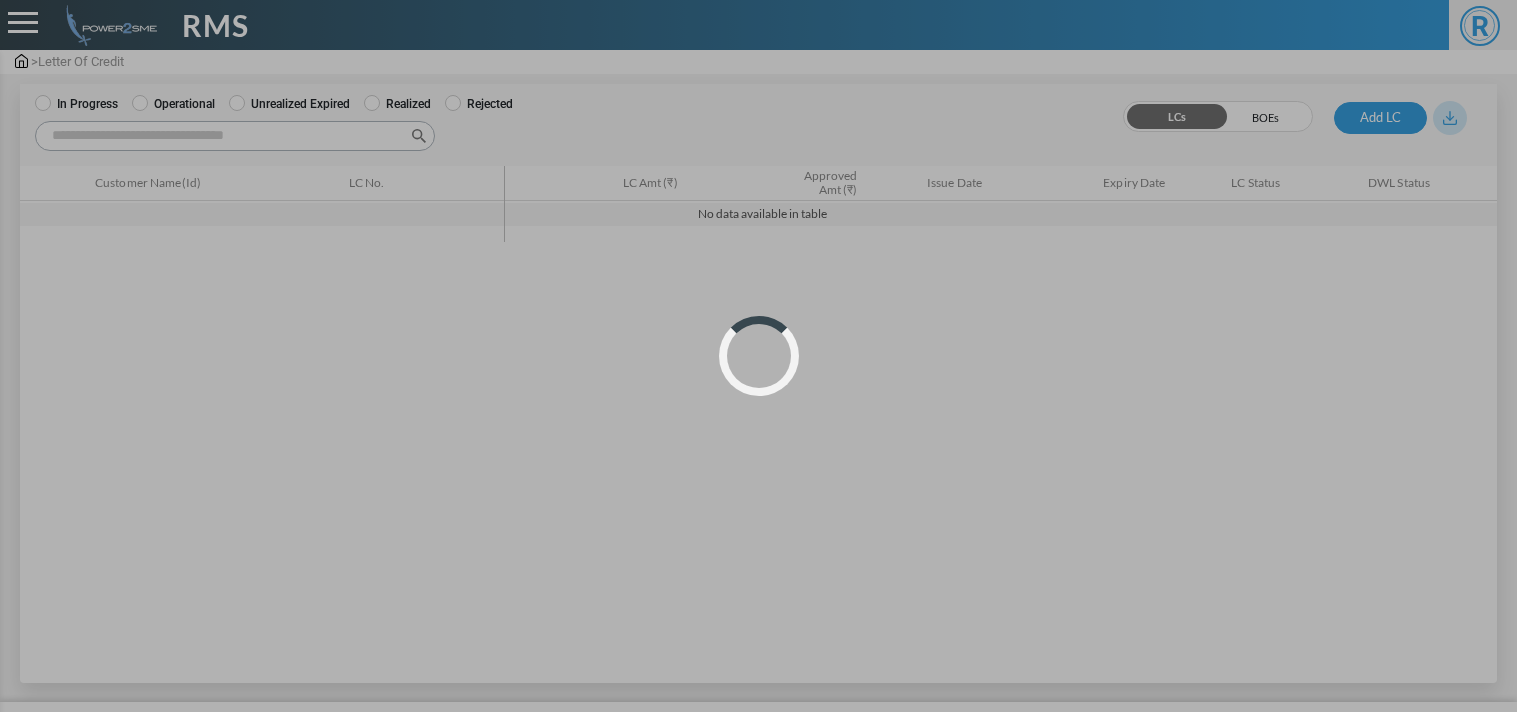 scroll, scrollTop: 0, scrollLeft: 0, axis: both 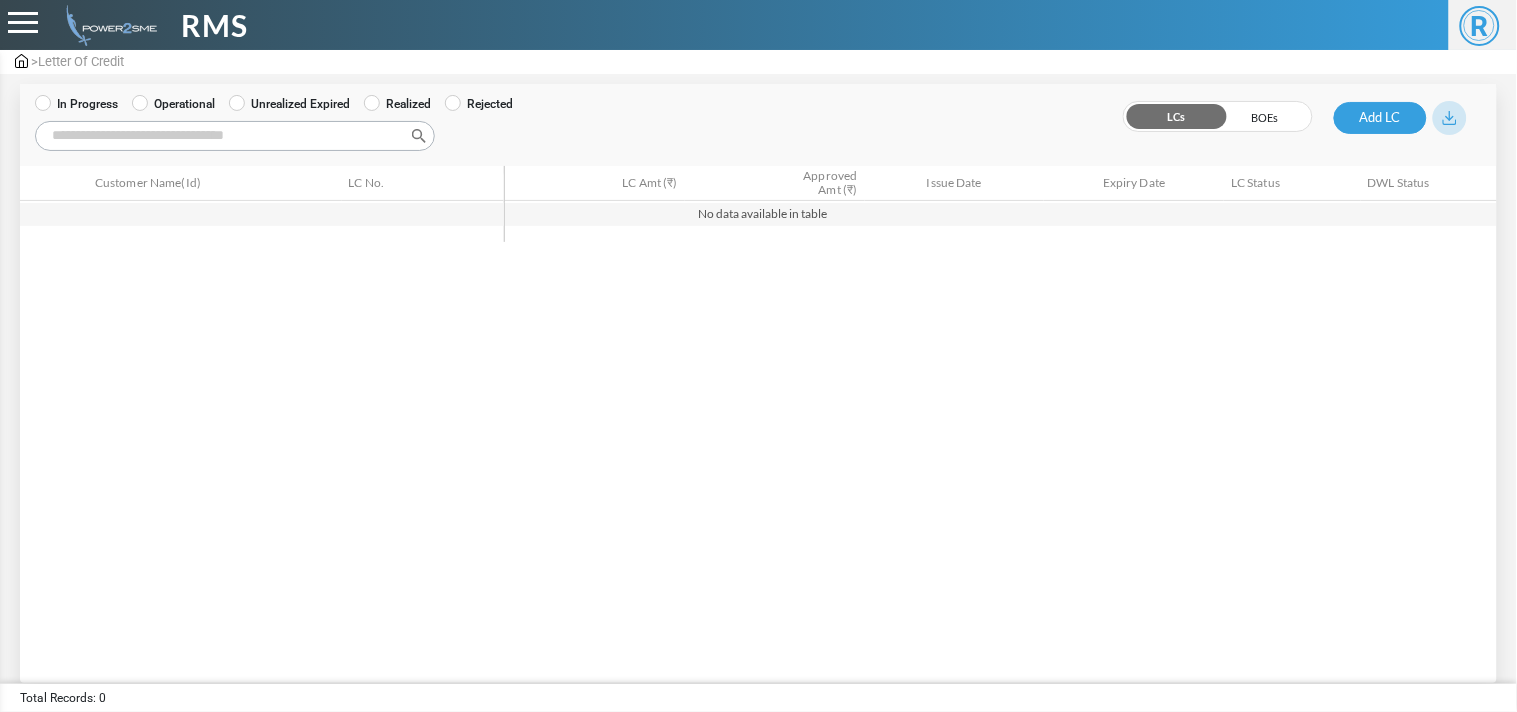 click on "Operational" at bounding box center [173, 104] 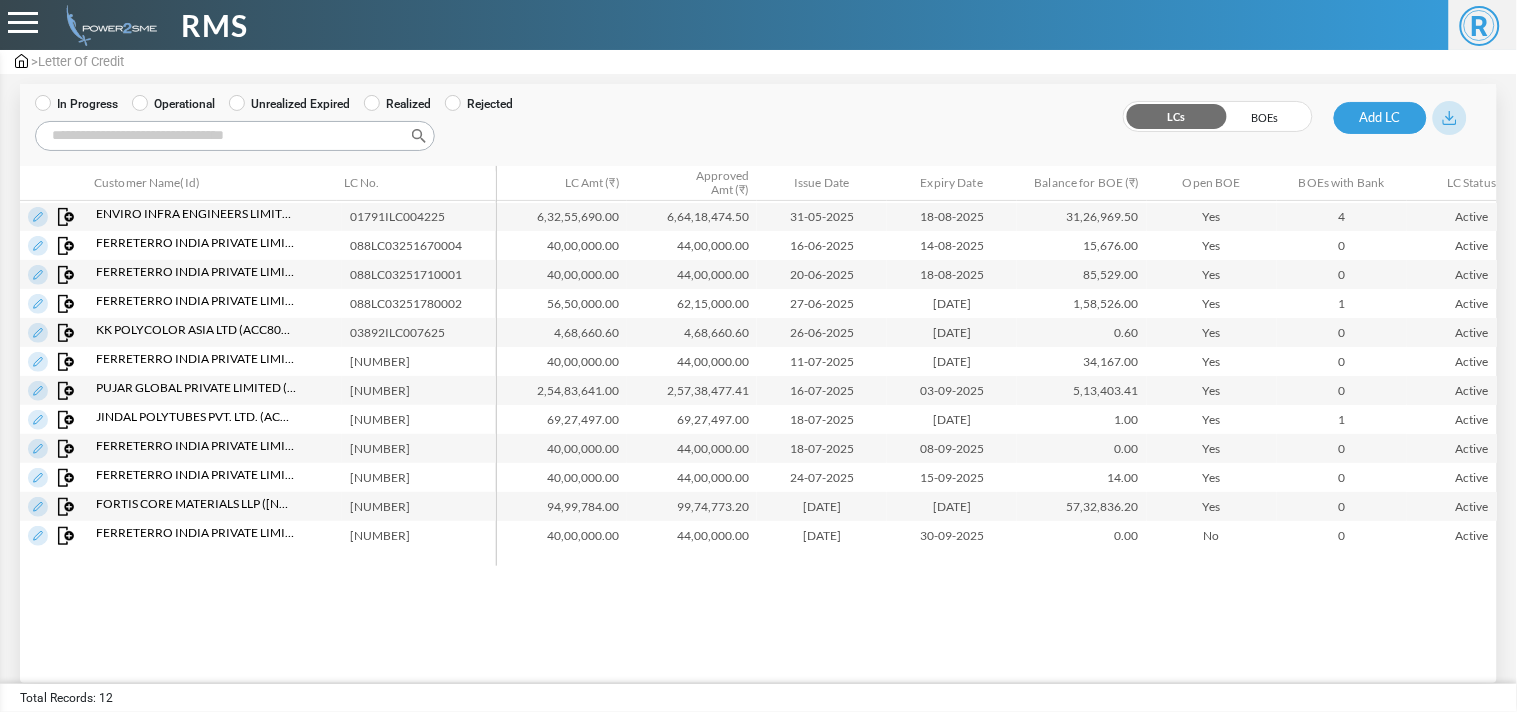 click on "Search:" at bounding box center (235, 136) 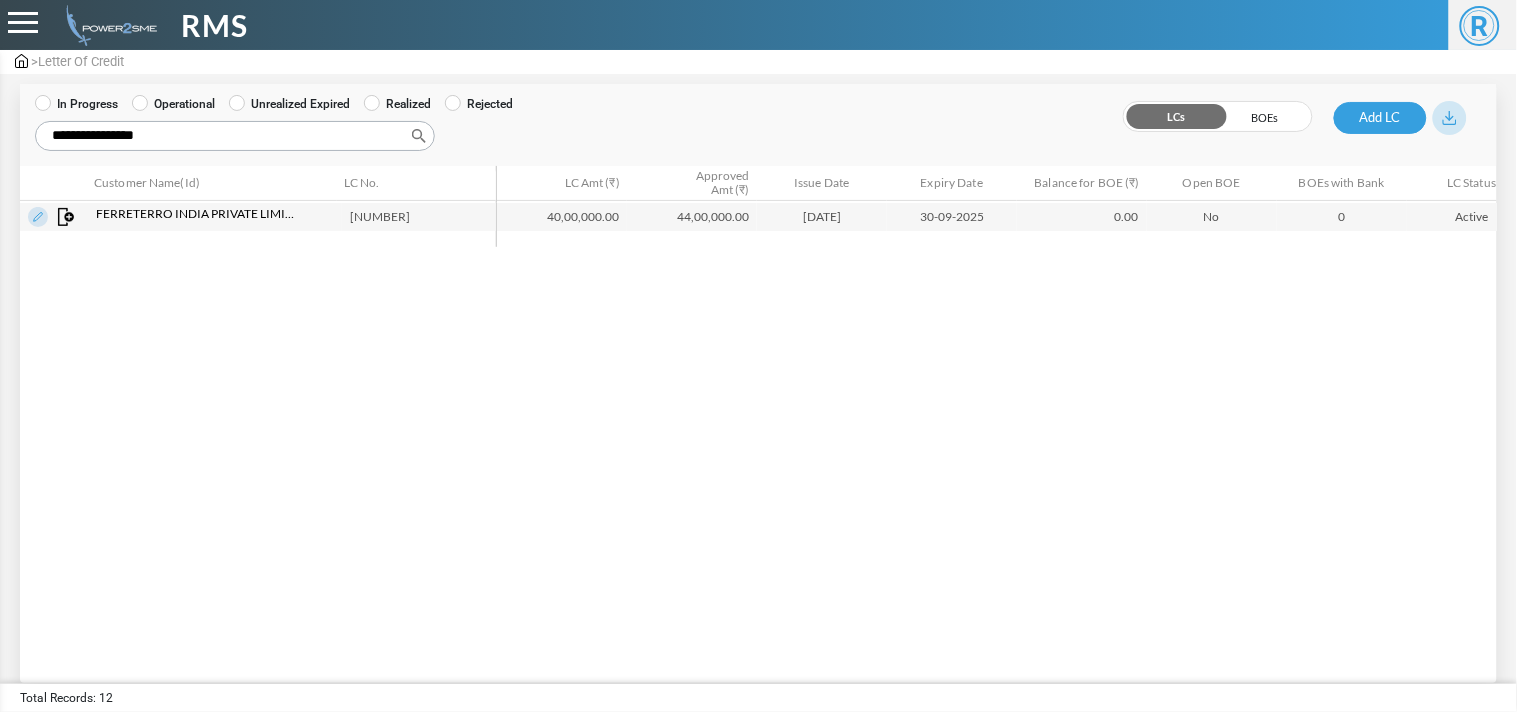 type on "**********" 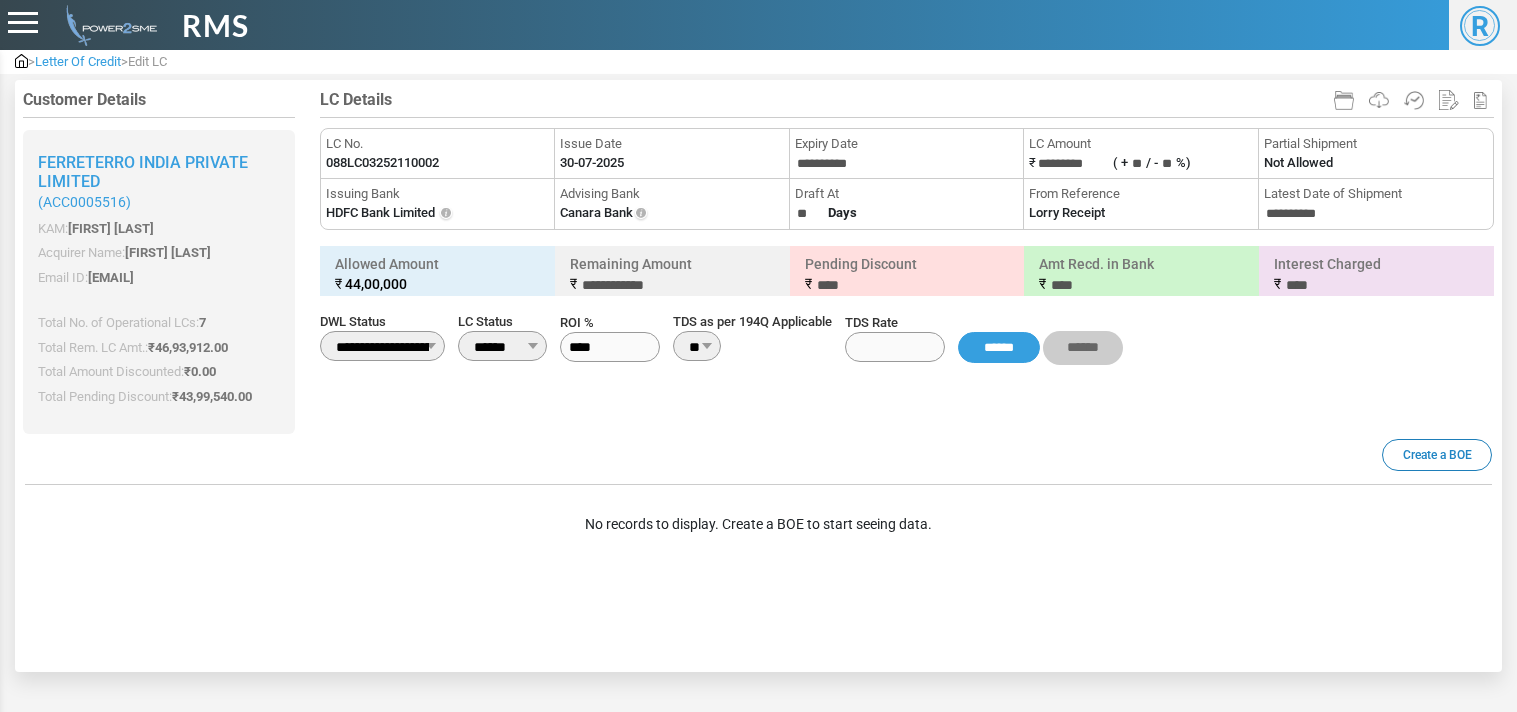 scroll, scrollTop: 0, scrollLeft: 0, axis: both 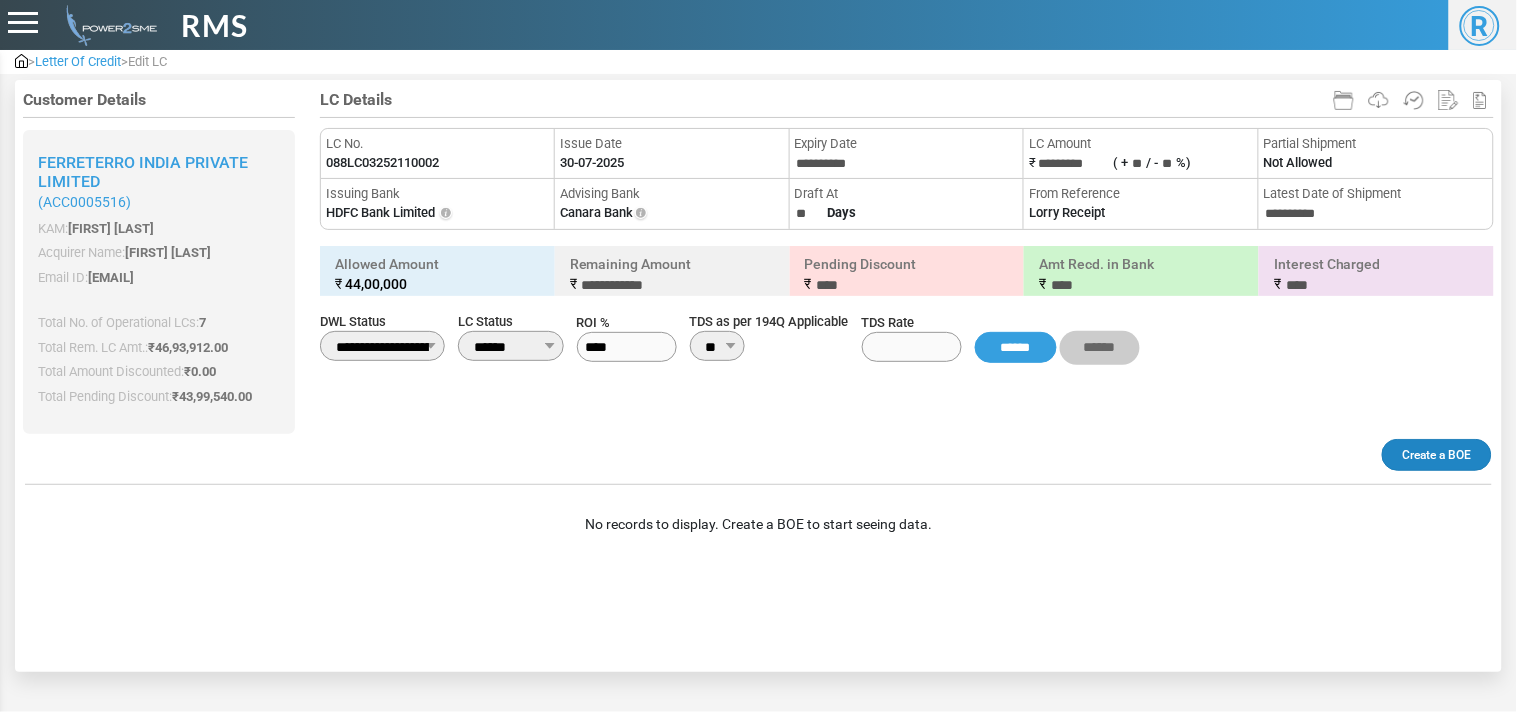 click on "Create a BOE" at bounding box center (1437, 455) 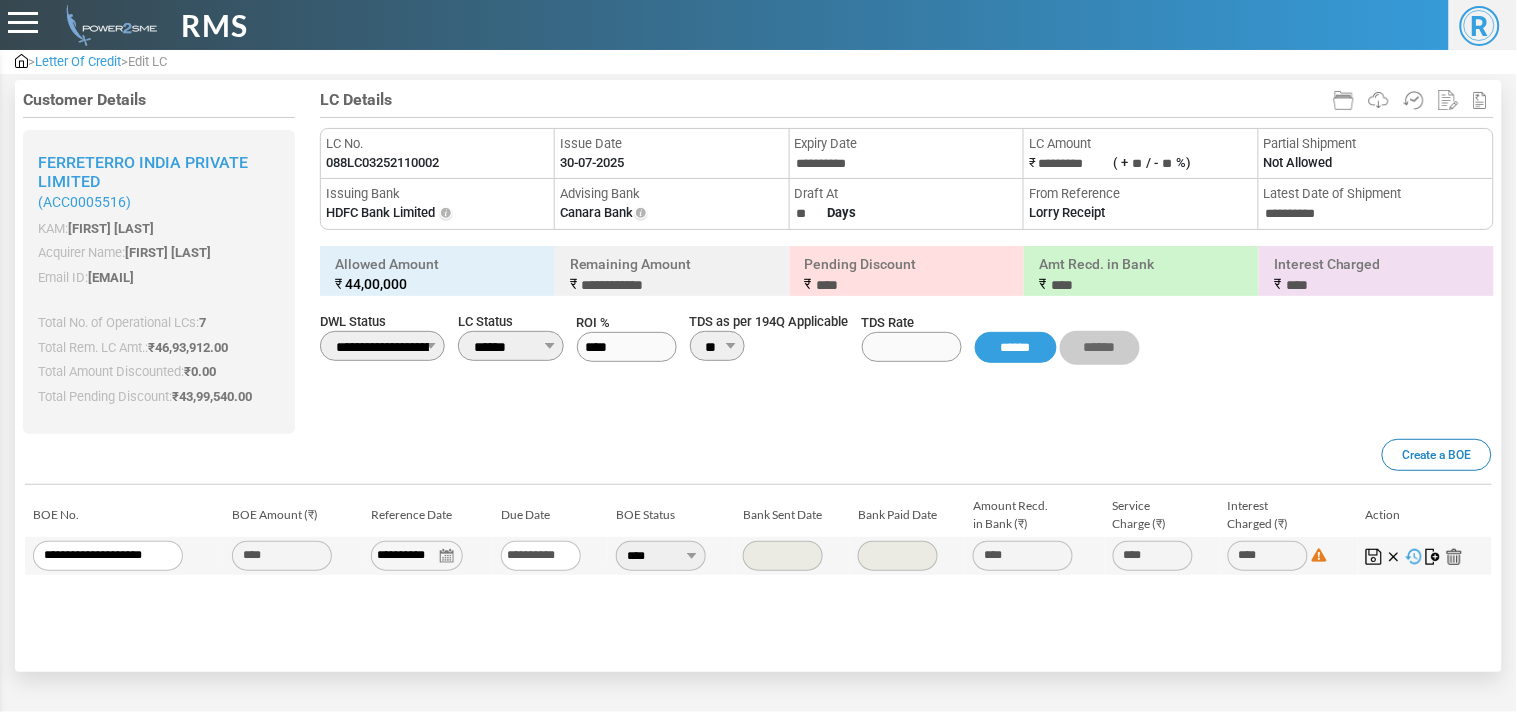 click on "**********" at bounding box center [417, 556] 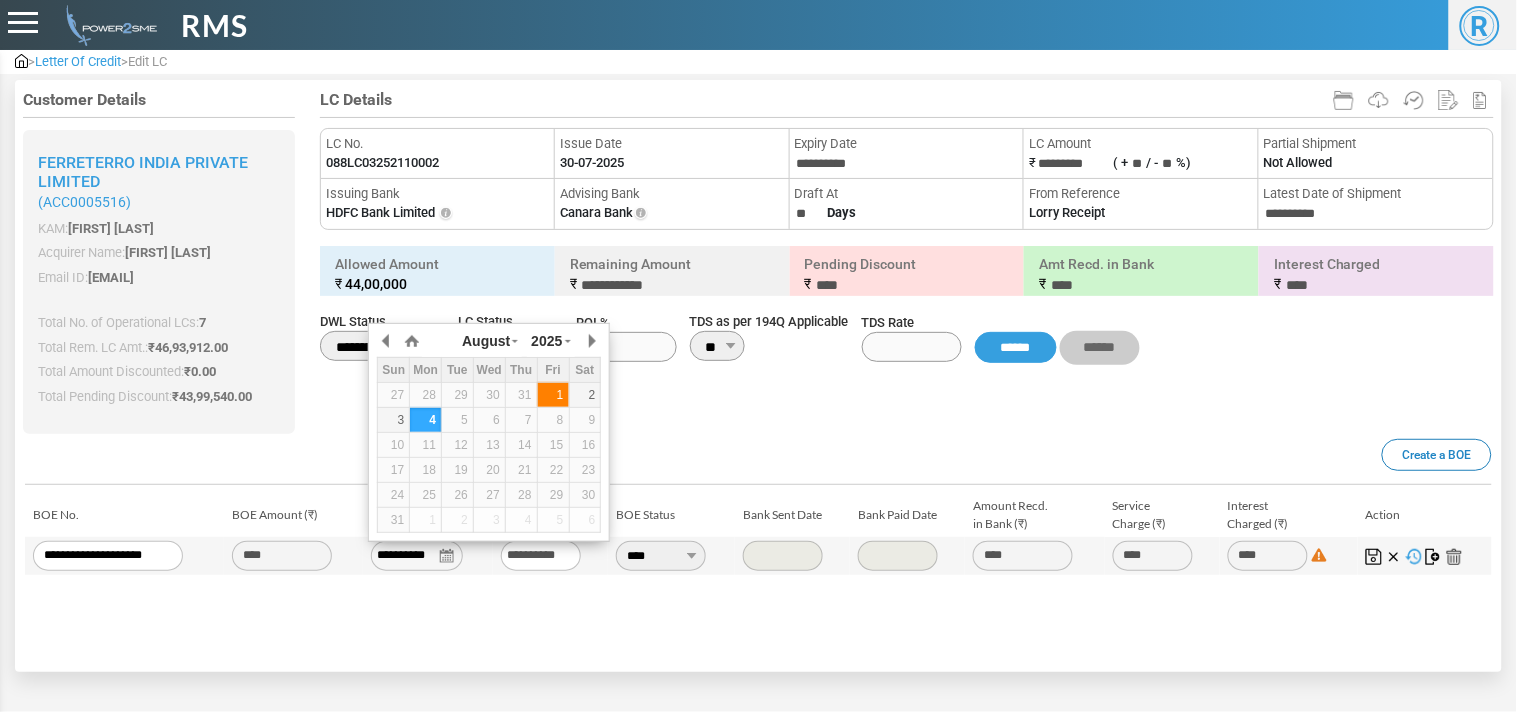 click on "1" at bounding box center (553, 395) 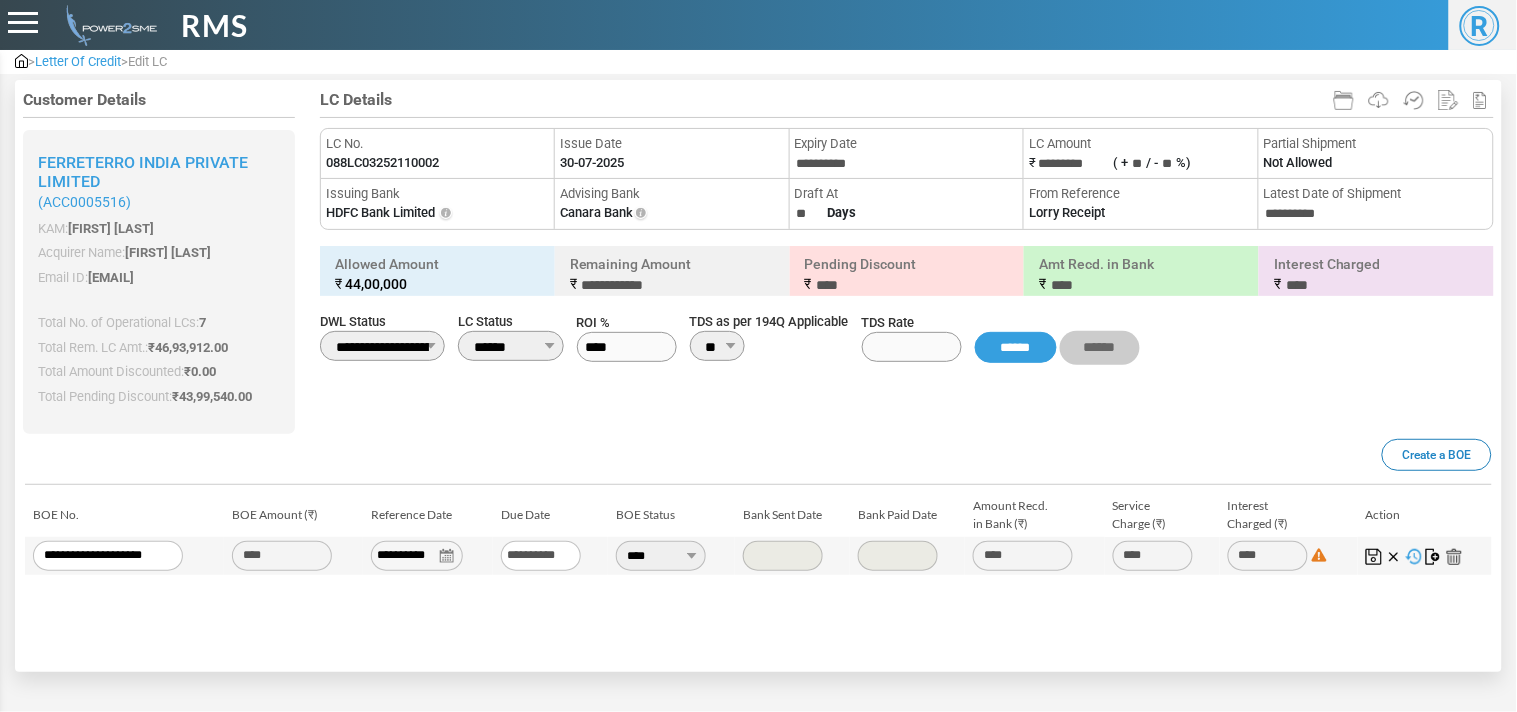click on "Bank Sent Date" at bounding box center [792, 515] 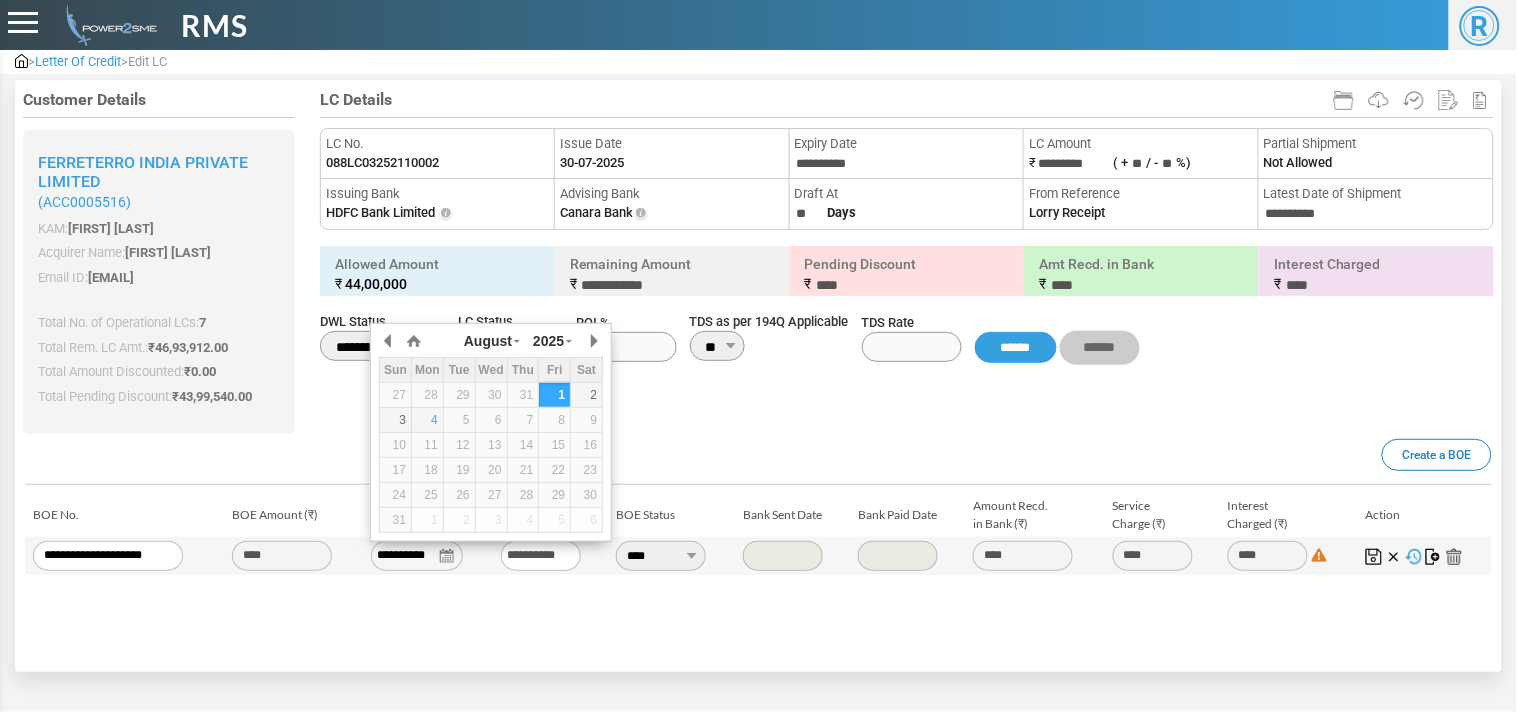 click at bounding box center [1425, 556] 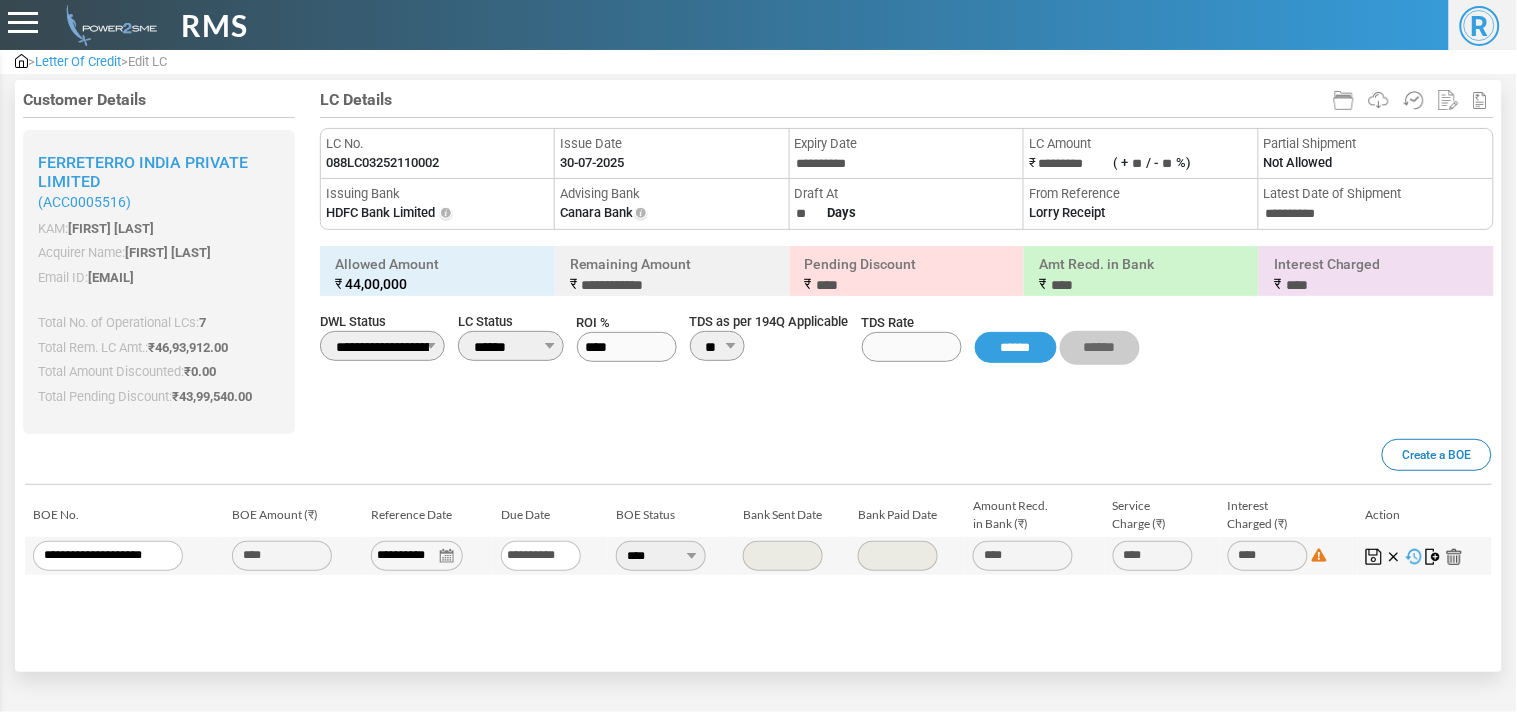 click at bounding box center (1434, 557) 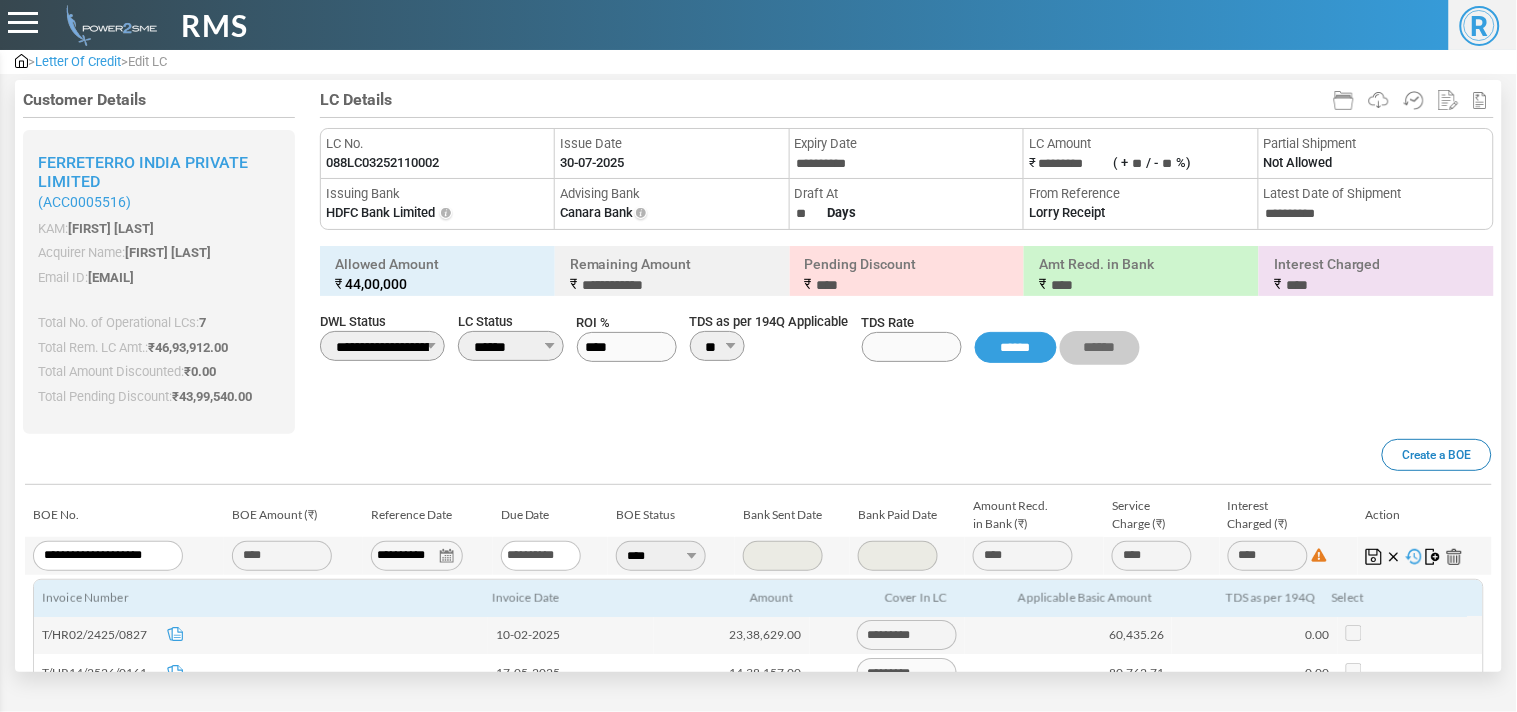 scroll, scrollTop: 264, scrollLeft: 0, axis: vertical 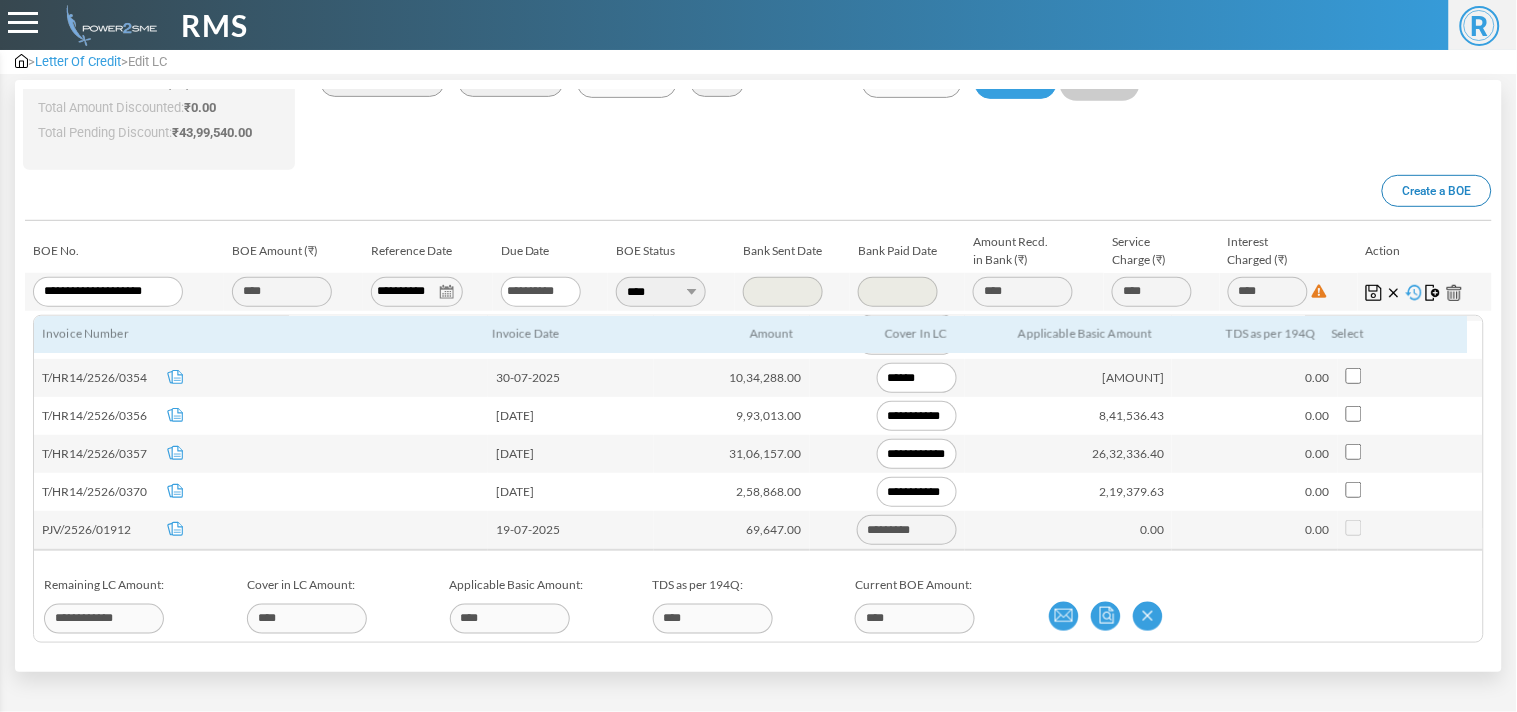 type on "**********" 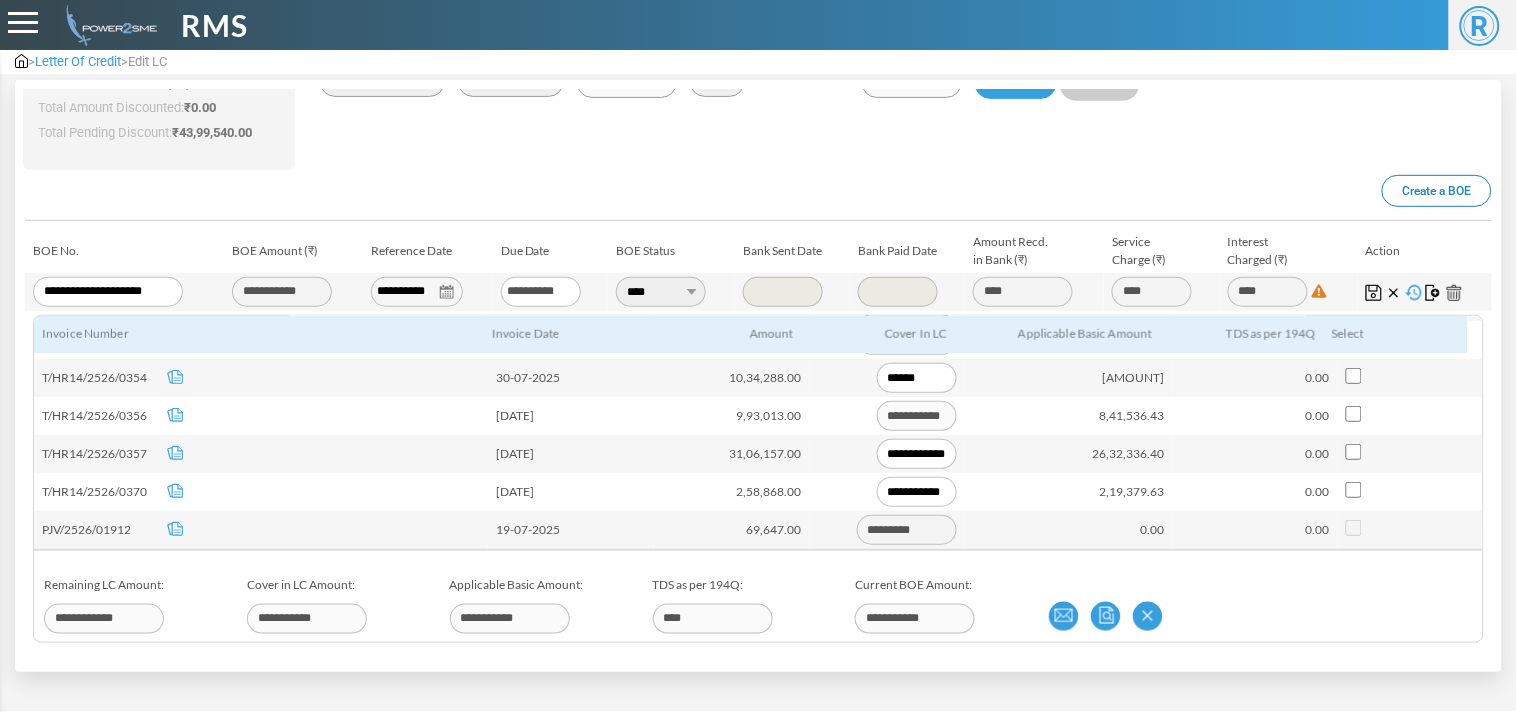 type on "**********" 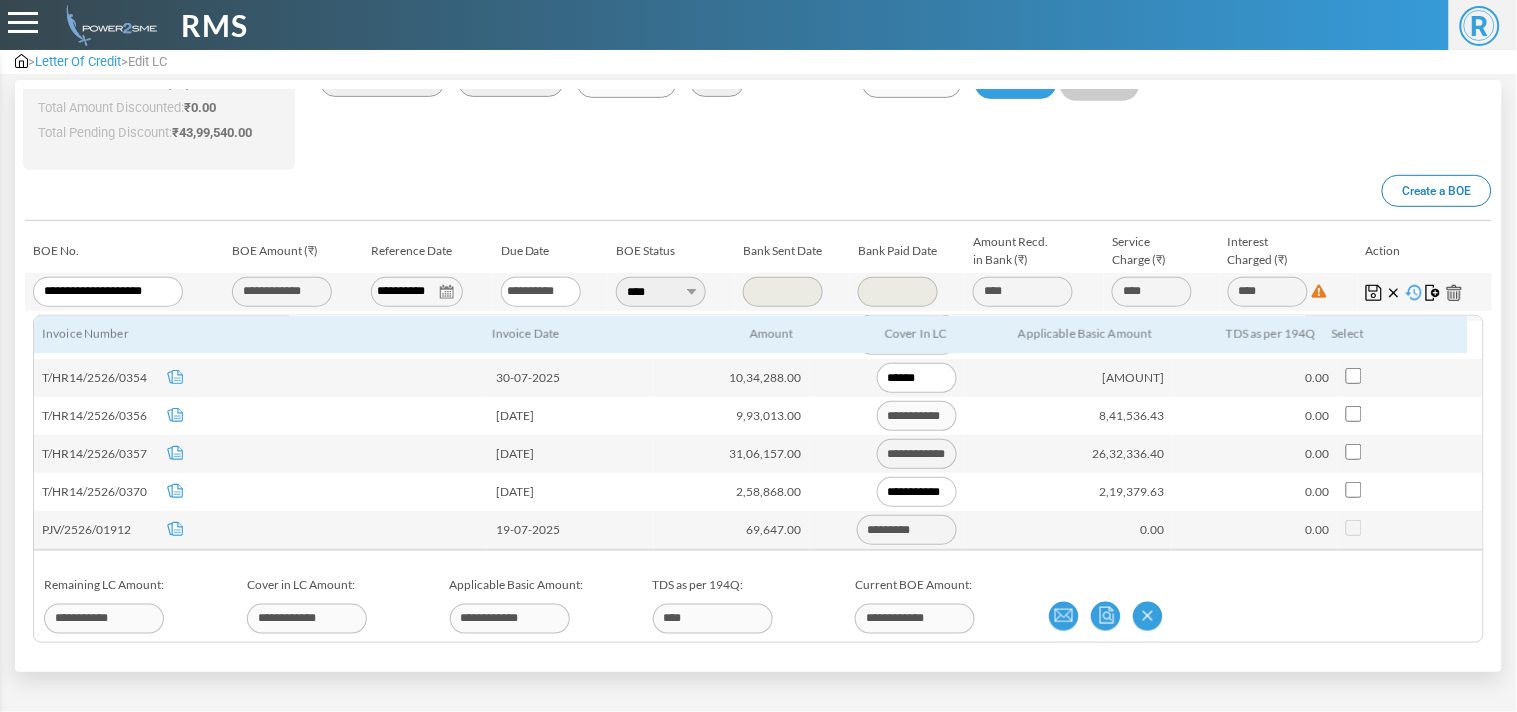 type on "*********" 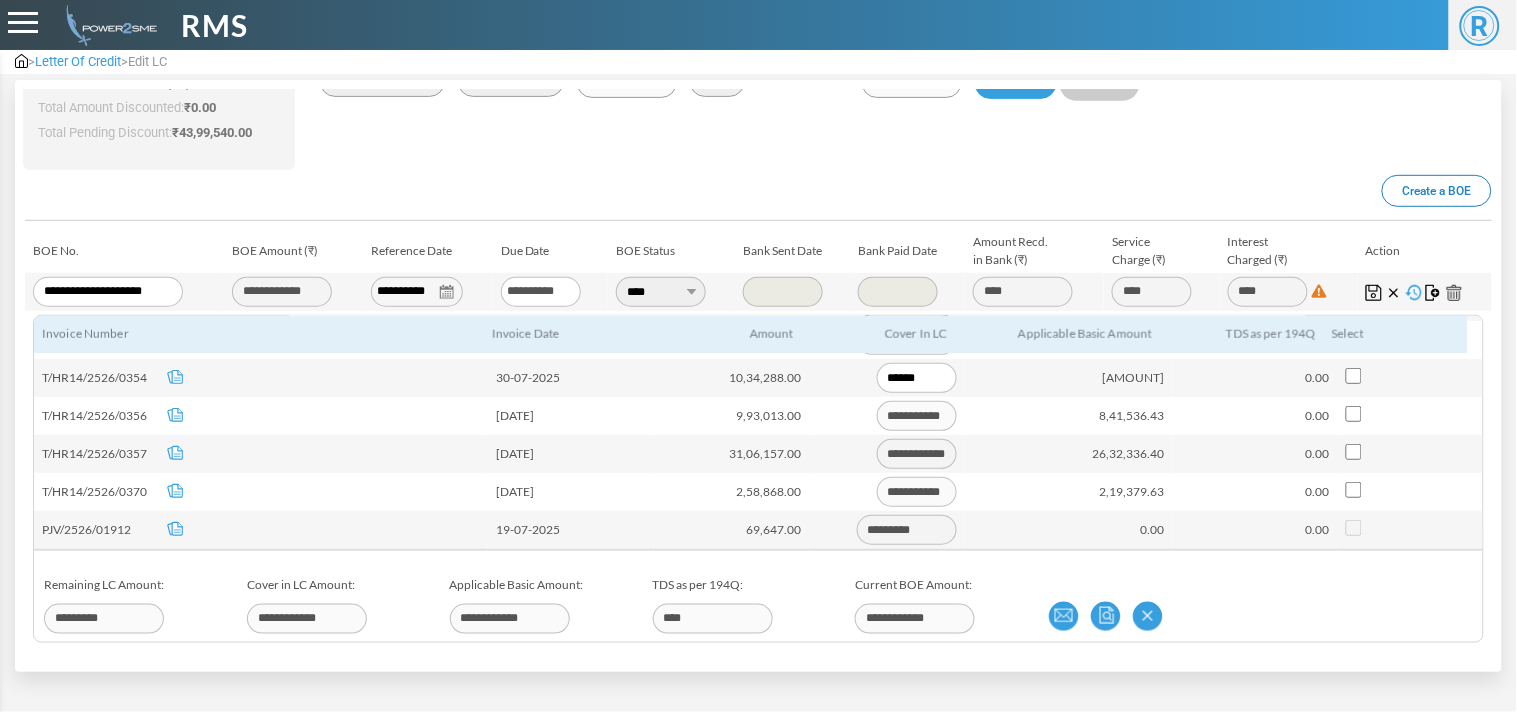 click at bounding box center (1374, 293) 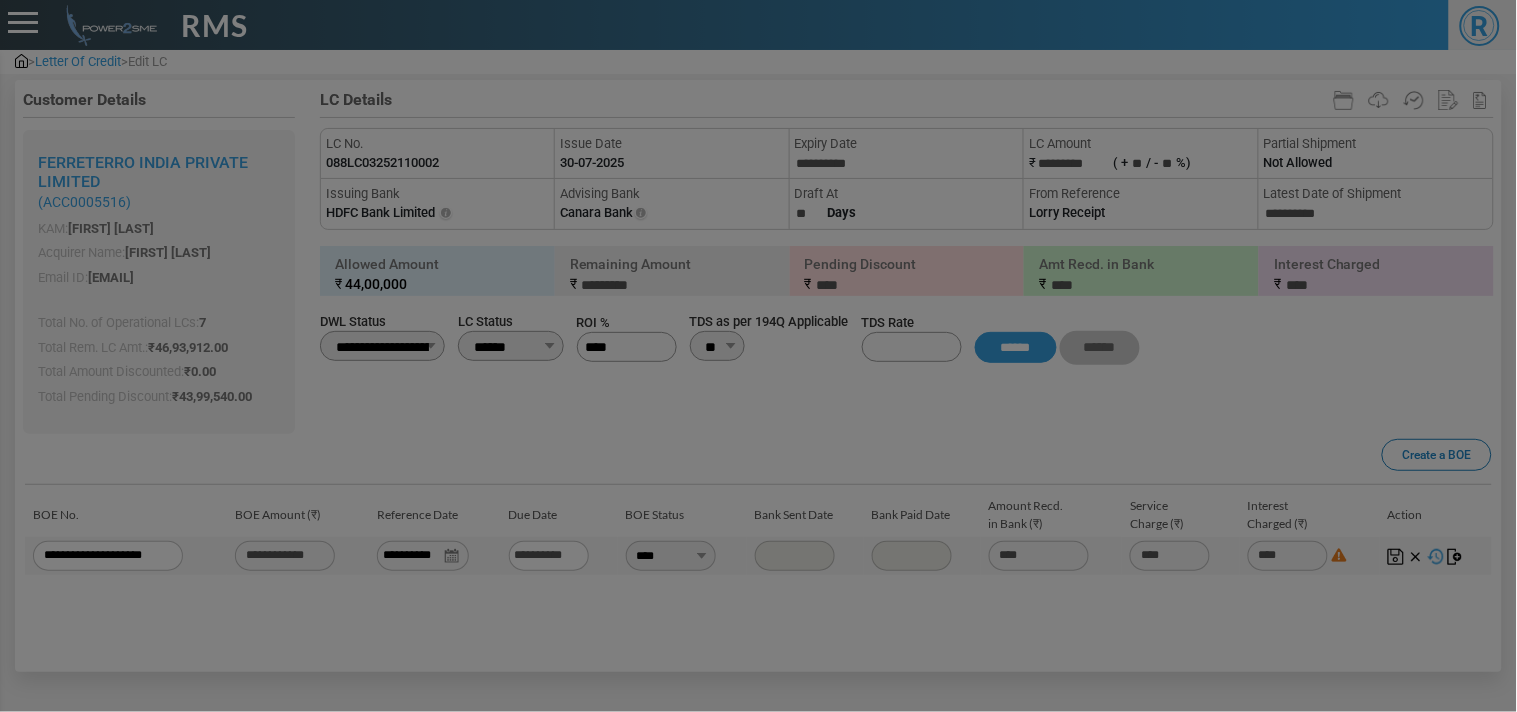 scroll, scrollTop: 0, scrollLeft: 0, axis: both 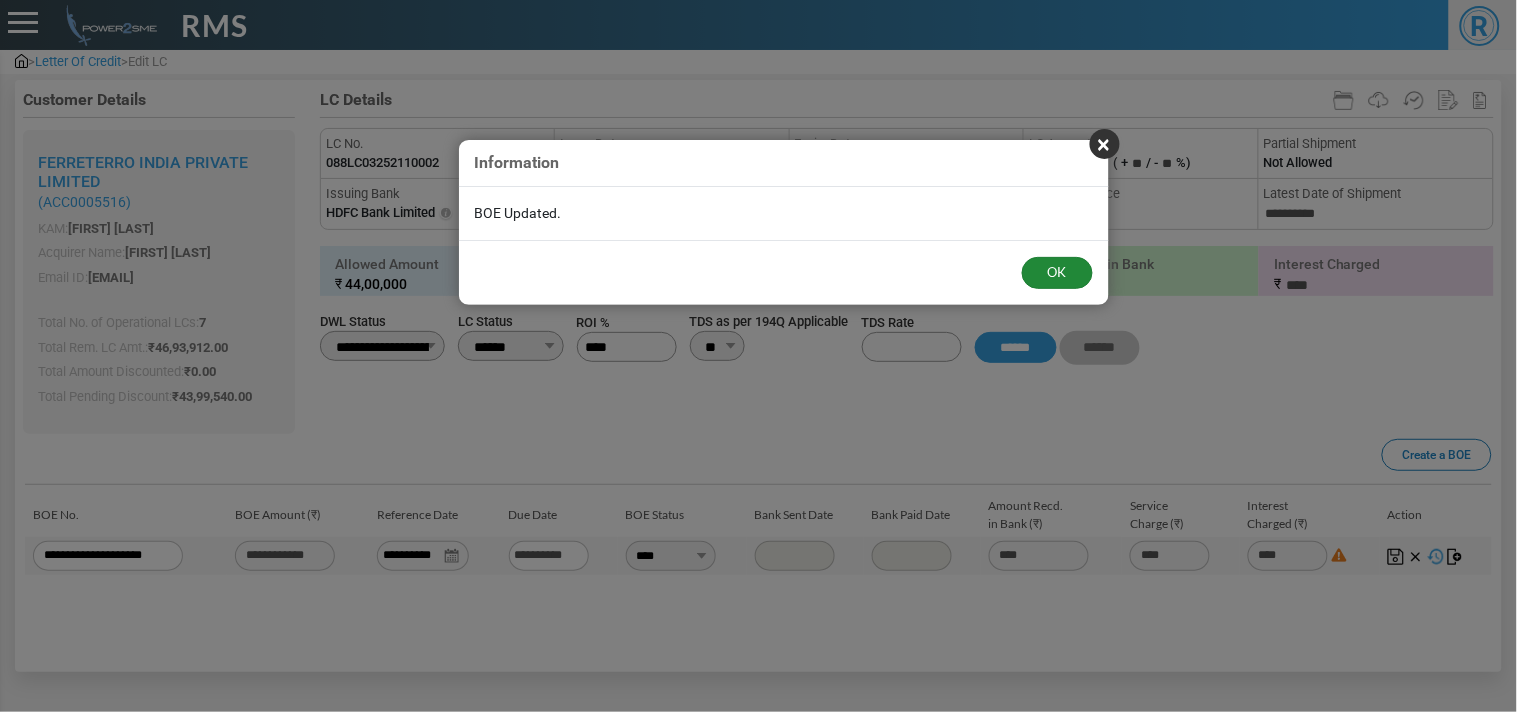 click on "OK" at bounding box center [1057, 273] 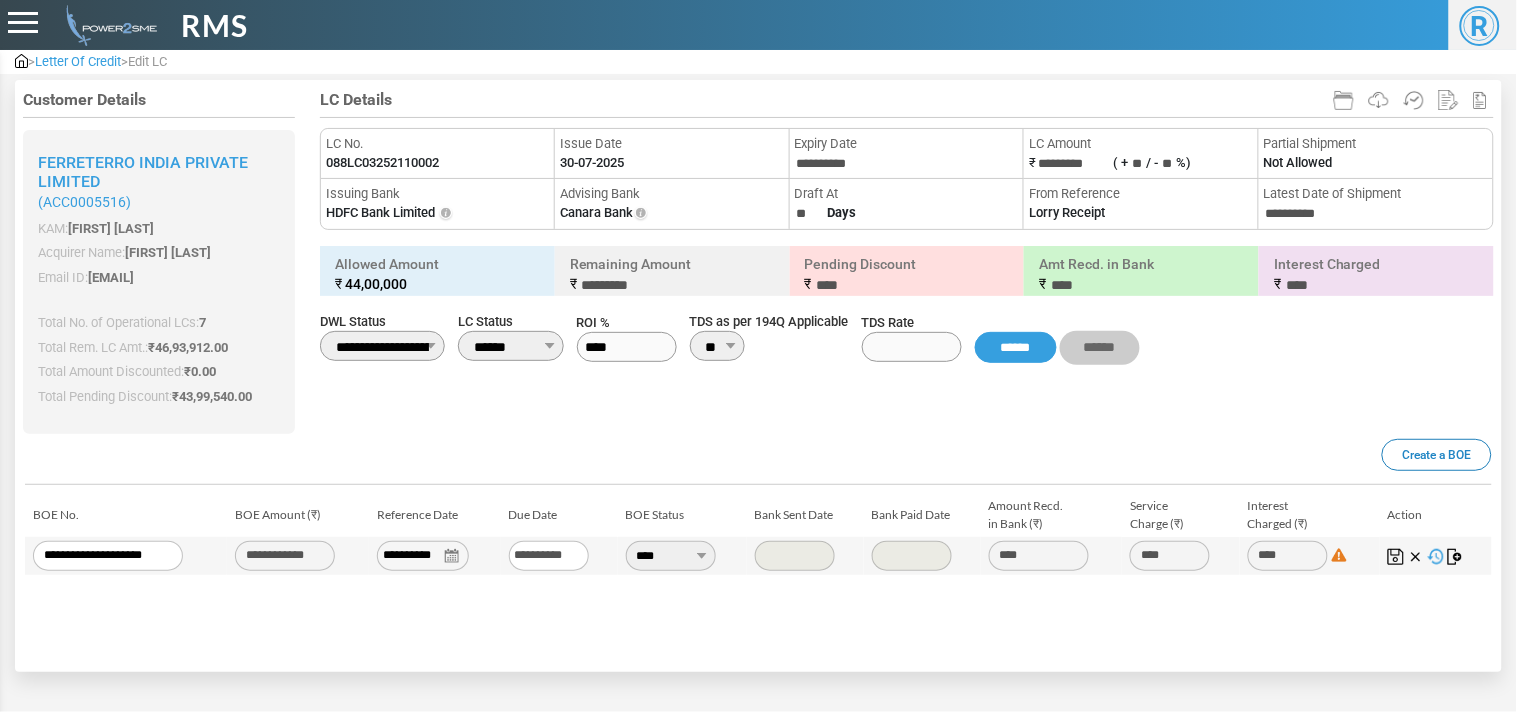 click on "[NUMBER]" at bounding box center (382, 163) 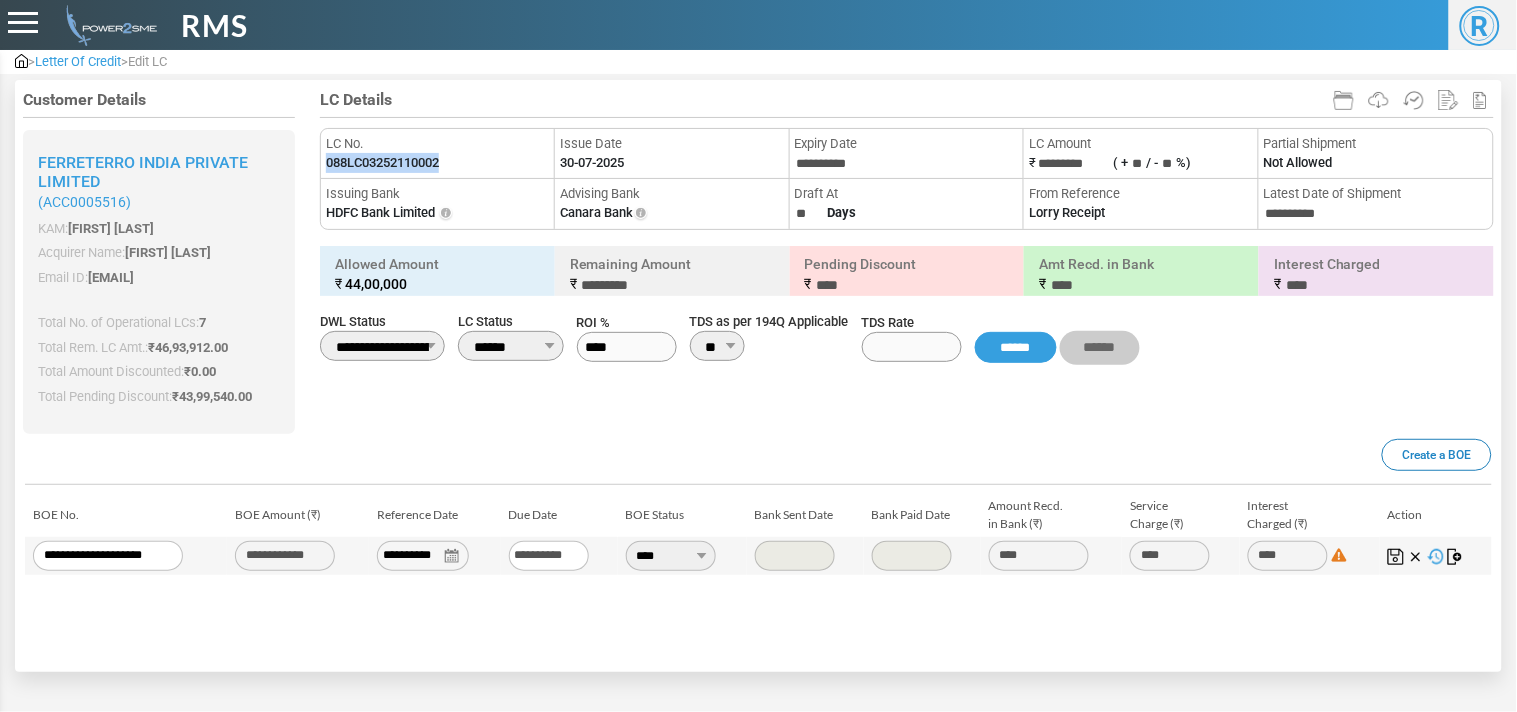 click on "[NUMBER]" at bounding box center [382, 163] 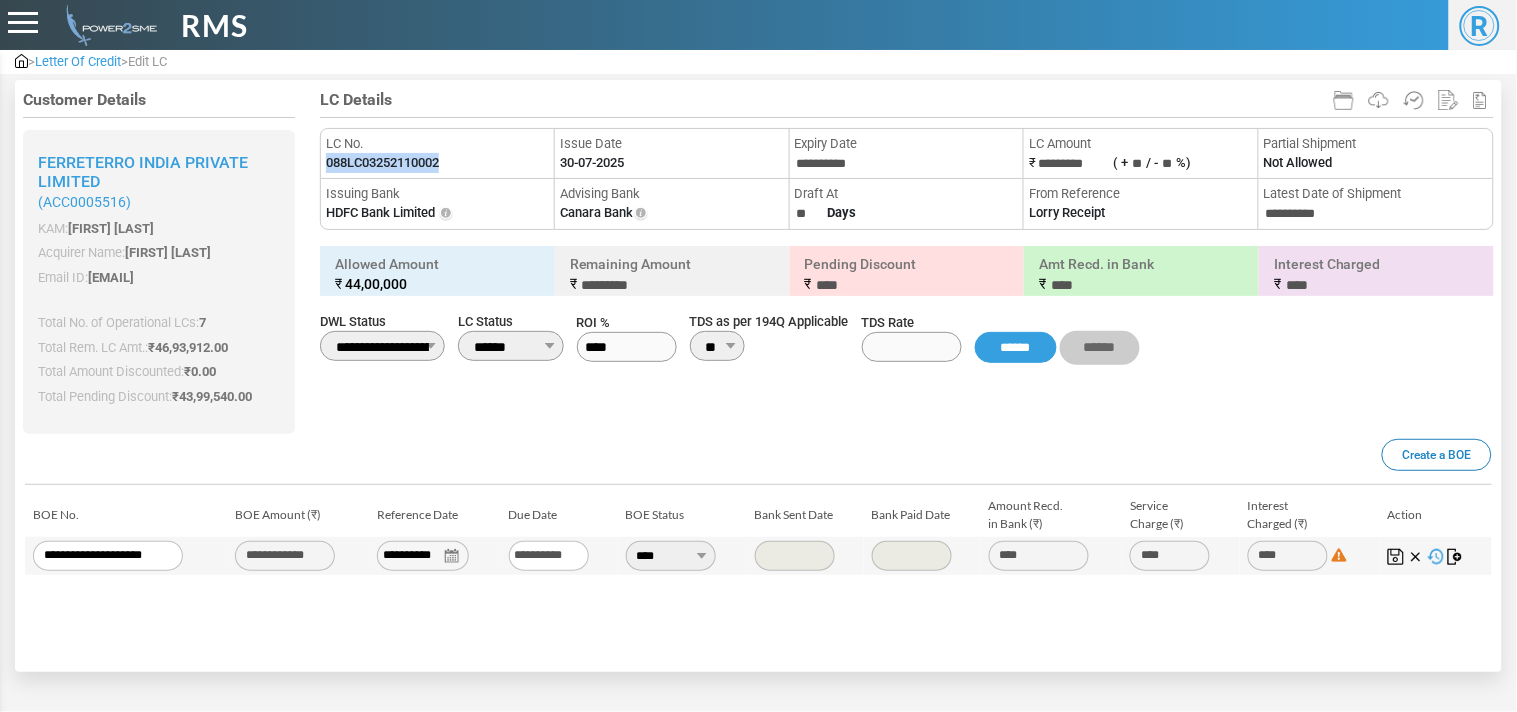 click at bounding box center (1456, 557) 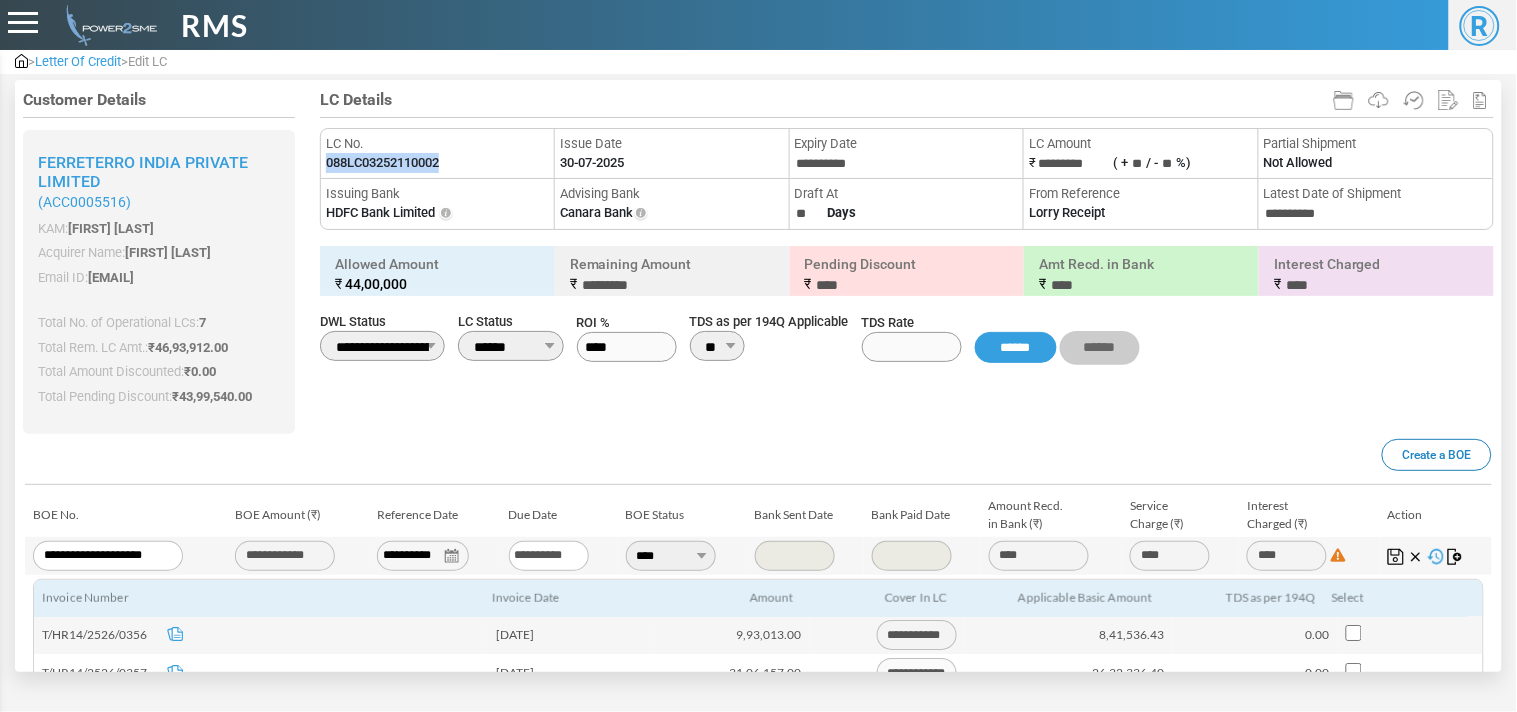 scroll, scrollTop: 297, scrollLeft: 0, axis: vertical 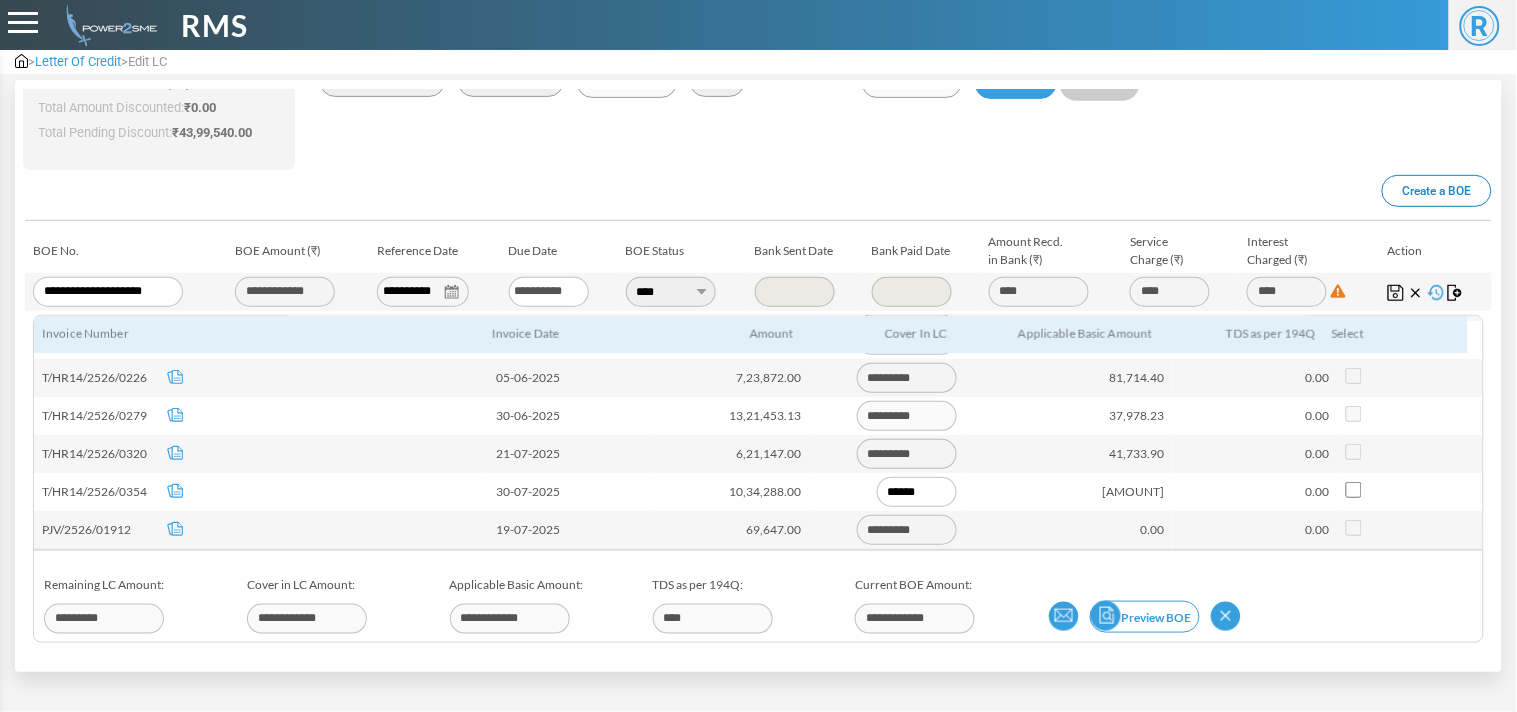 click at bounding box center (1106, 616) 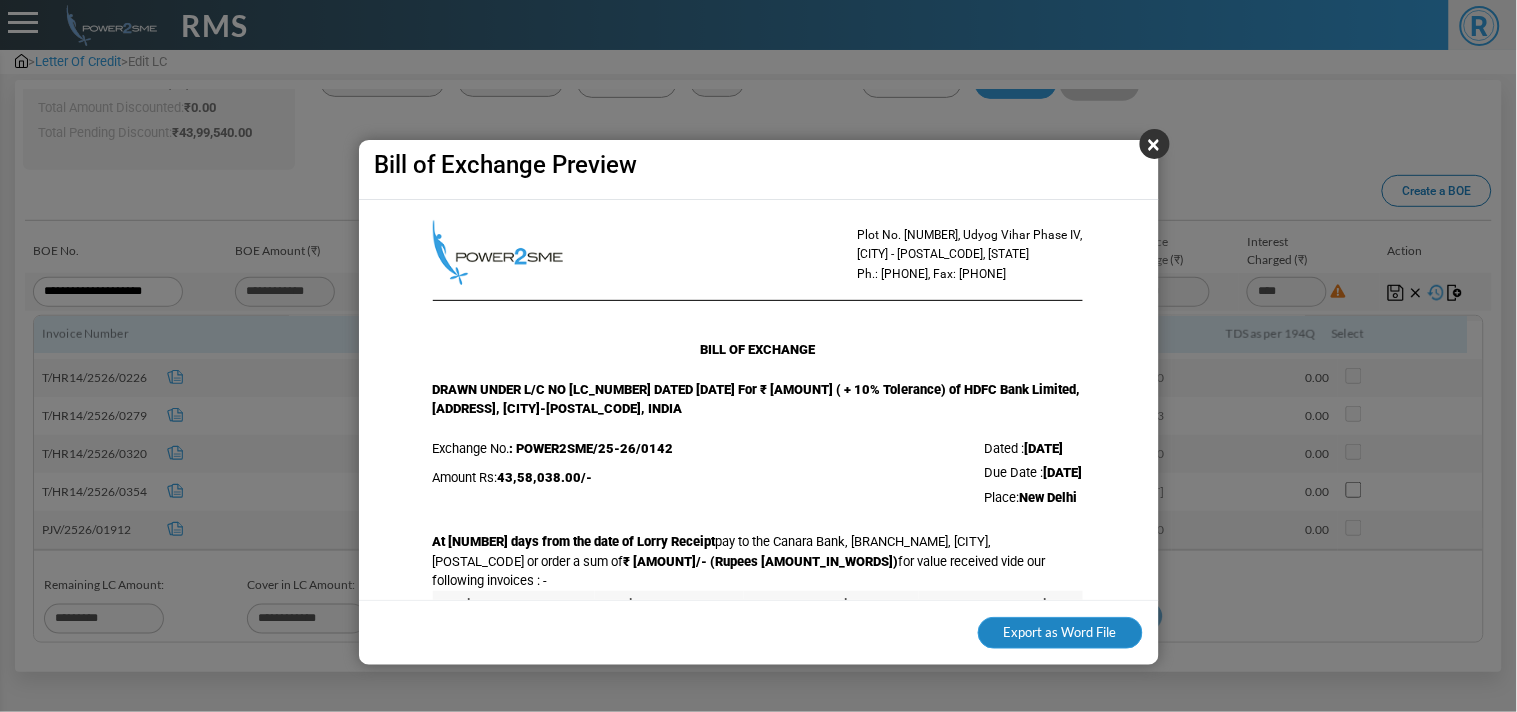 click on "Export
as Word File" at bounding box center [1060, 633] 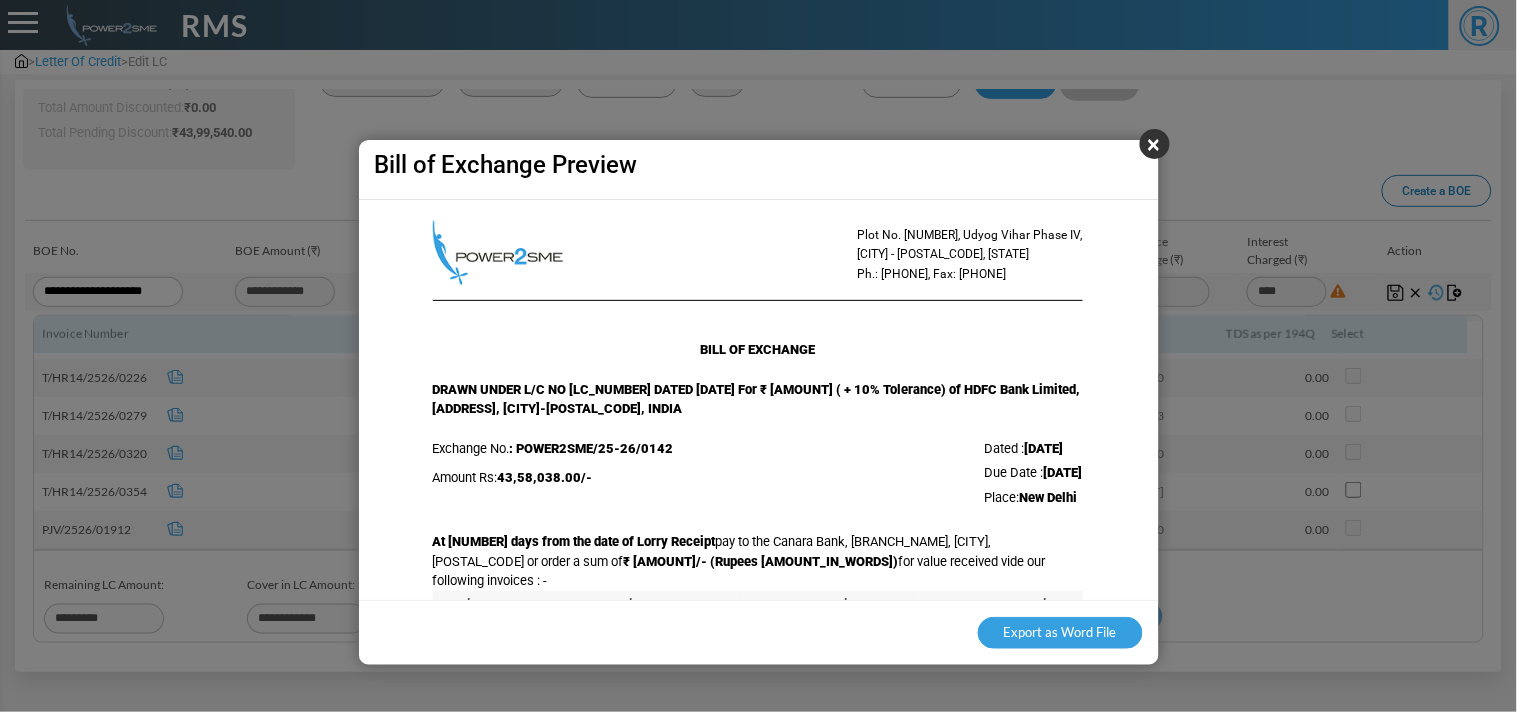 click on "×" at bounding box center (1155, 144) 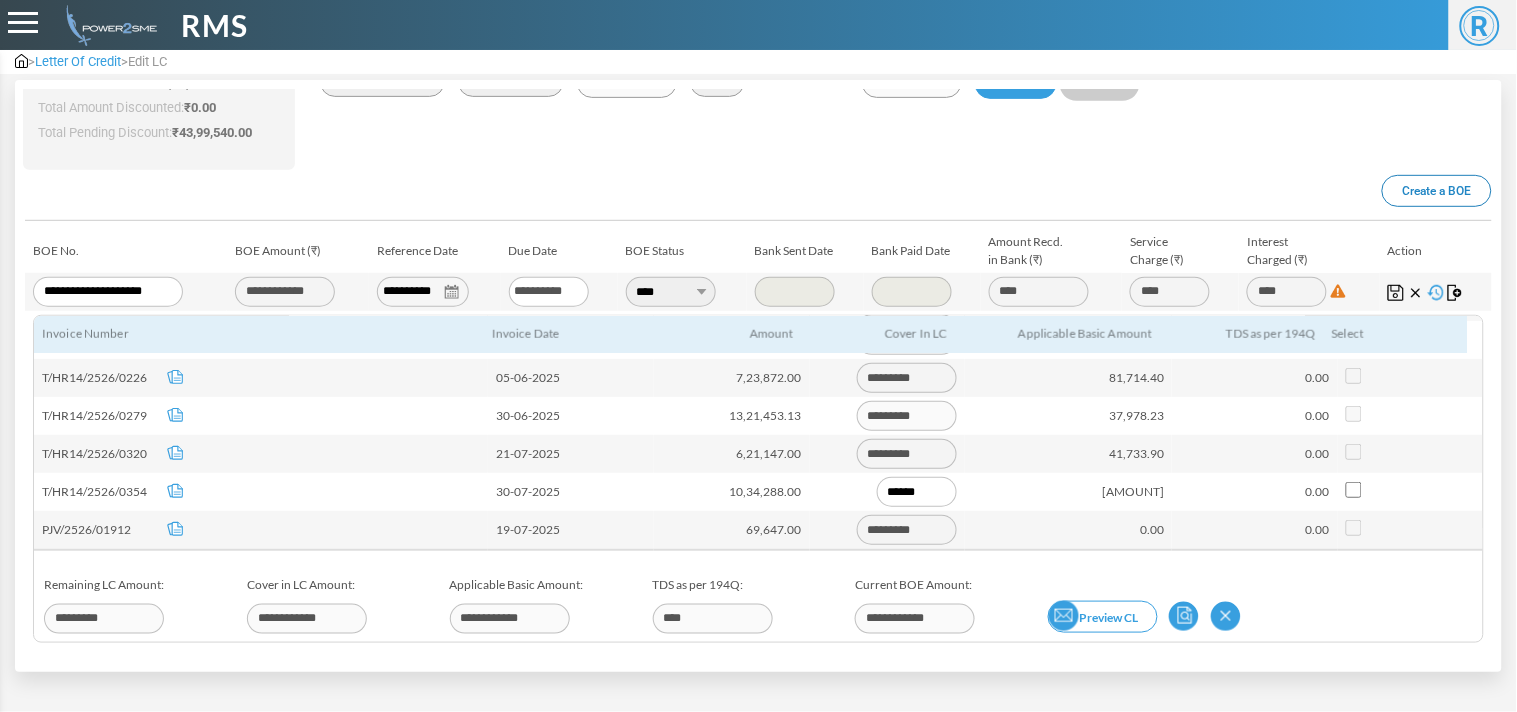 click at bounding box center [1064, 616] 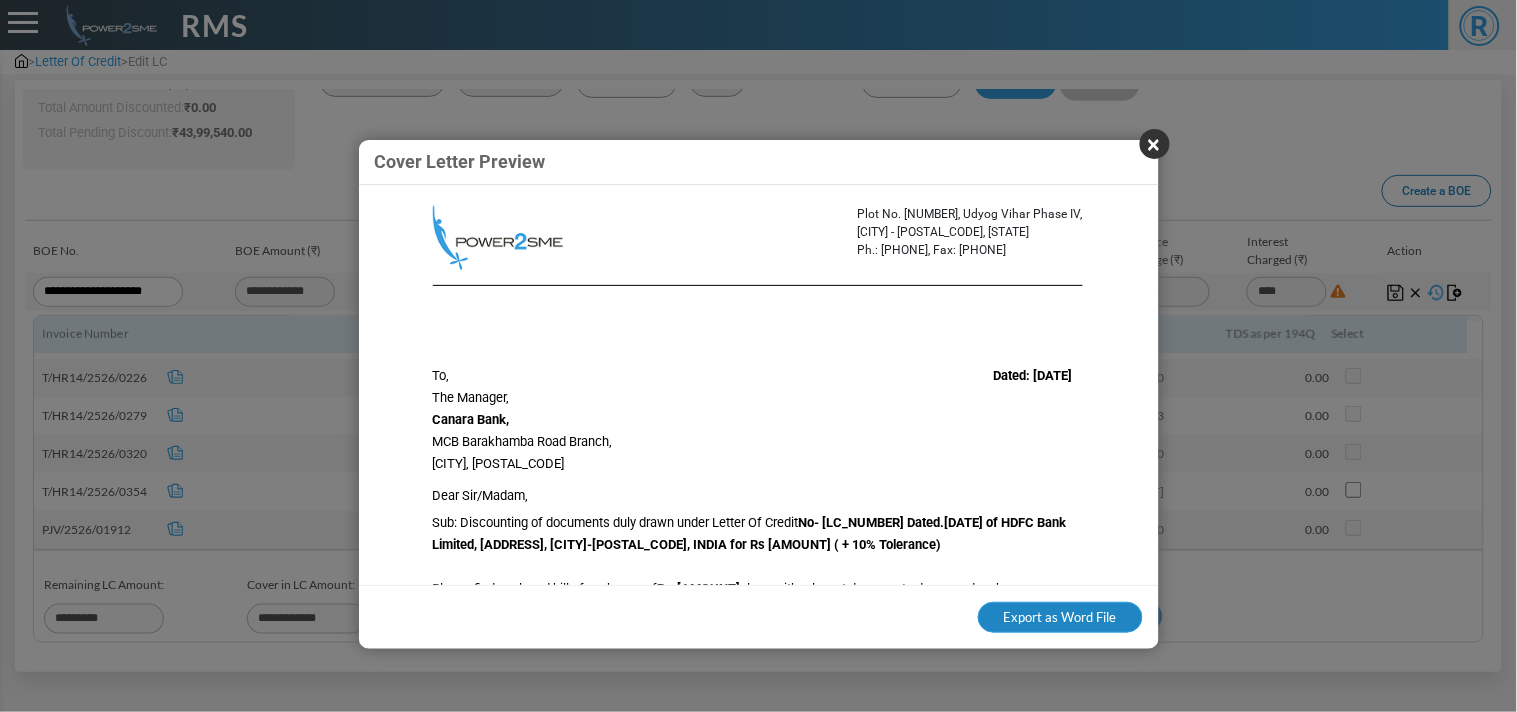 click on "Export
as Word File" at bounding box center (1060, 618) 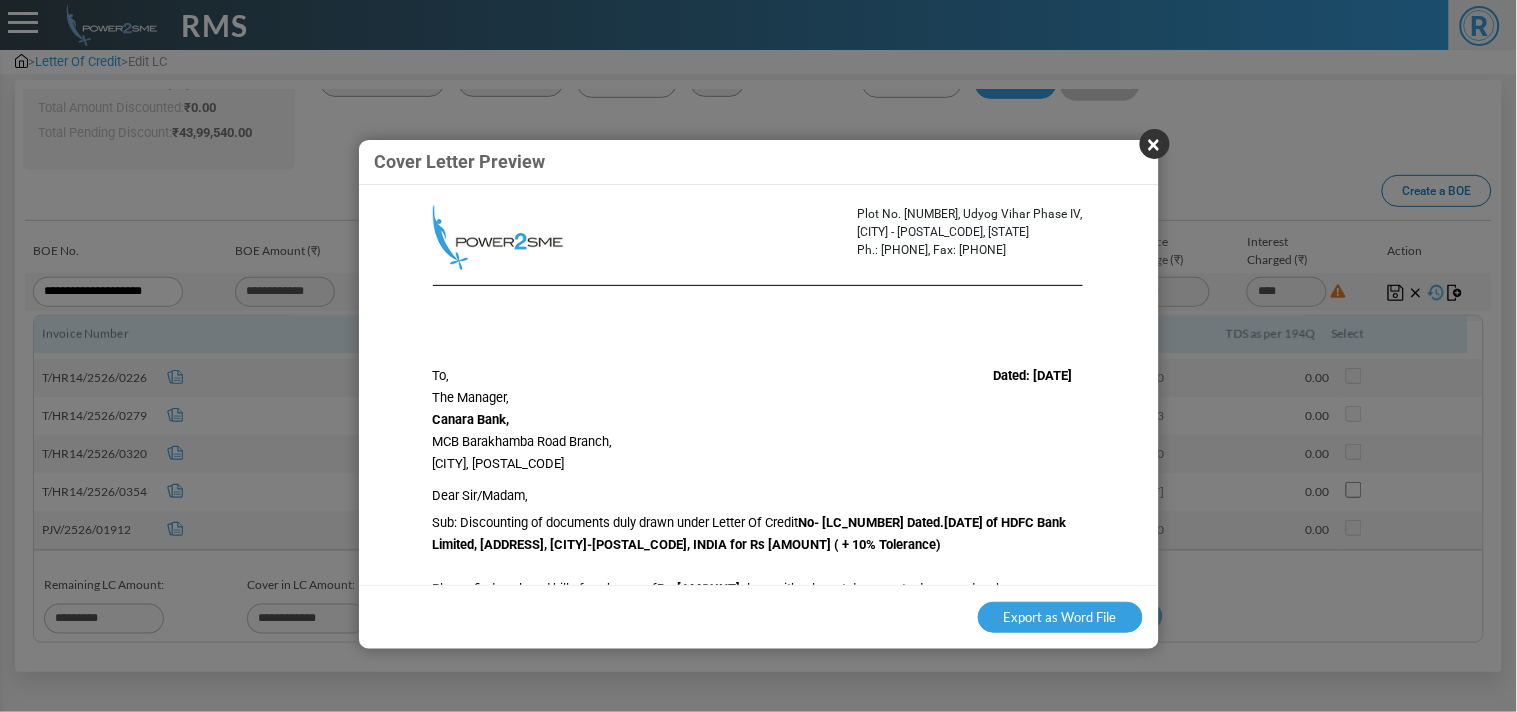 click on "×" at bounding box center (1155, 144) 